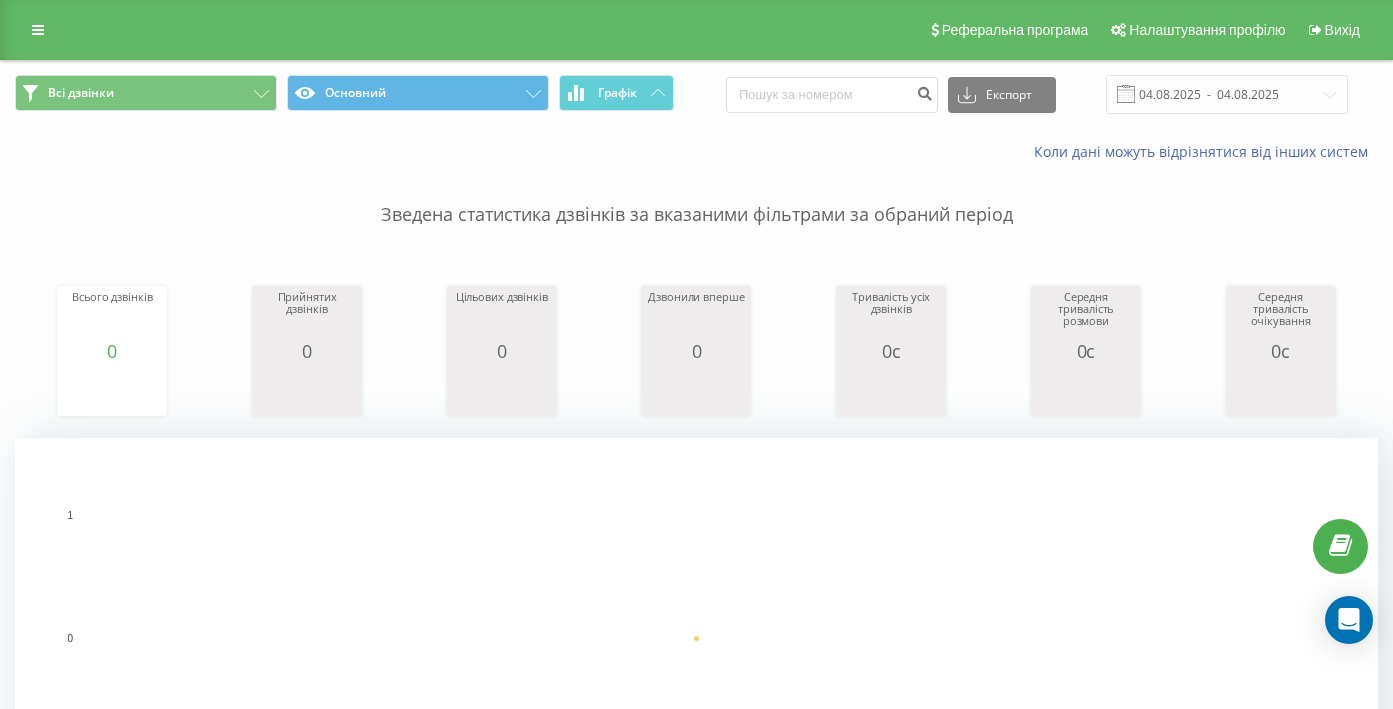 scroll, scrollTop: 0, scrollLeft: 0, axis: both 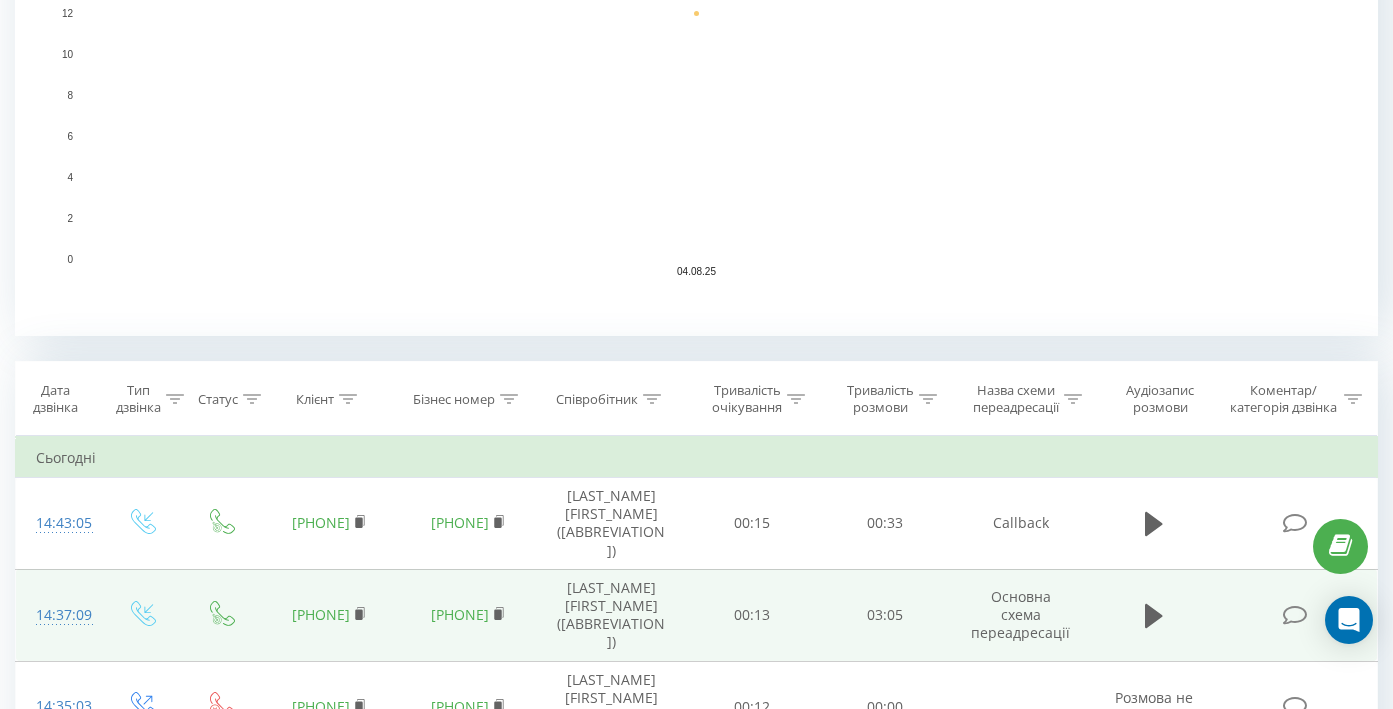 click at bounding box center [1295, 615] 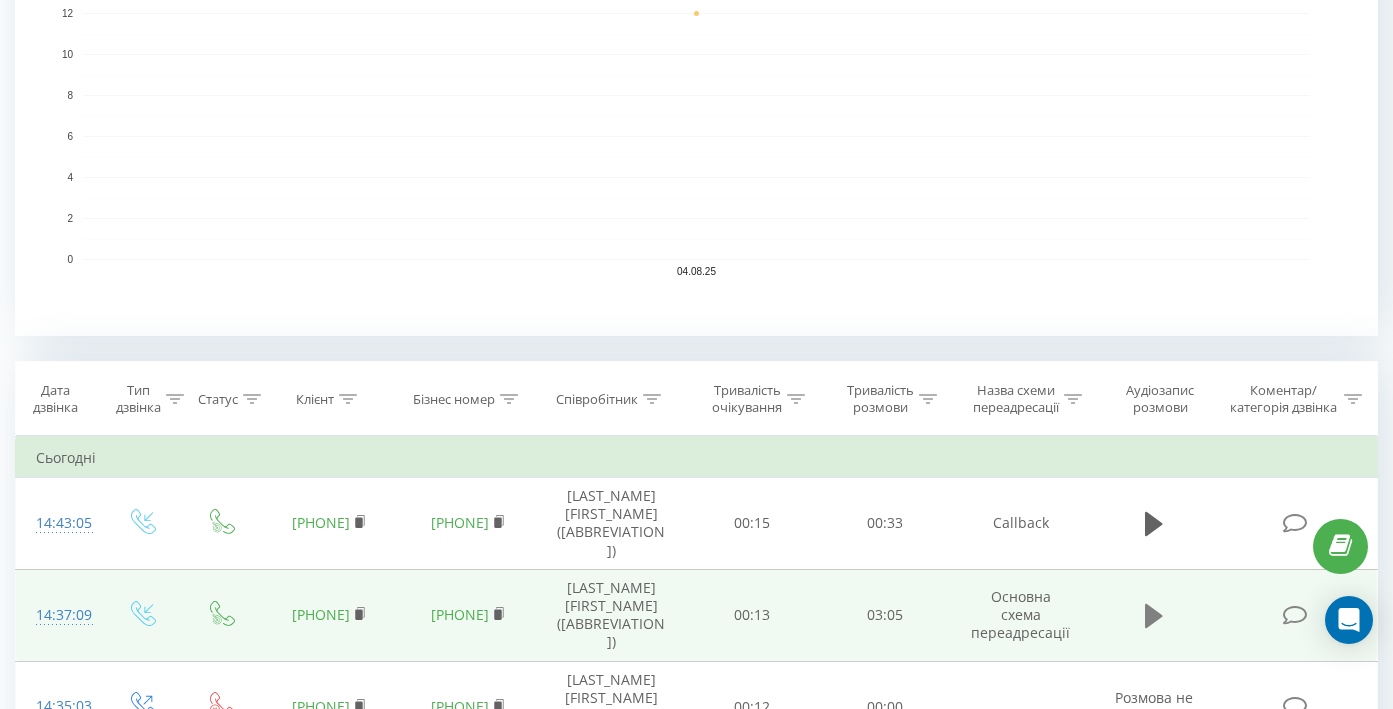 click 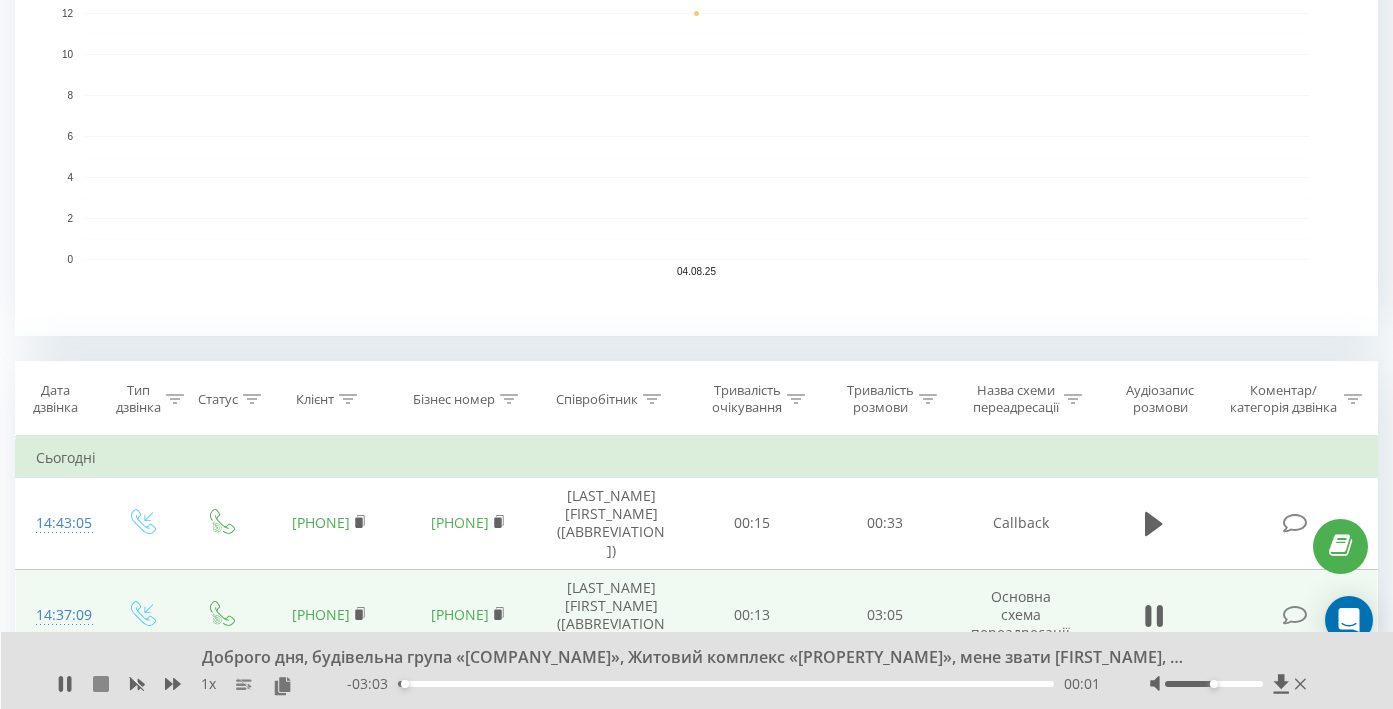 click 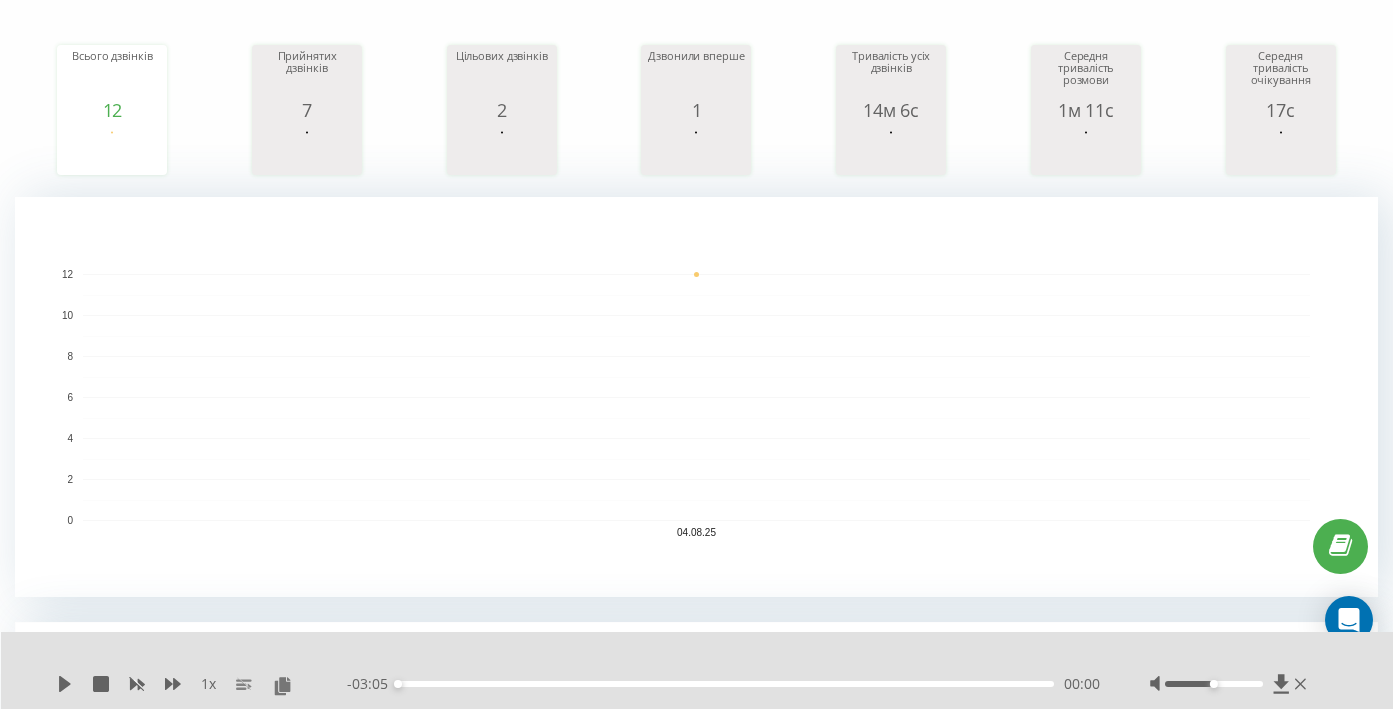 scroll, scrollTop: 0, scrollLeft: 0, axis: both 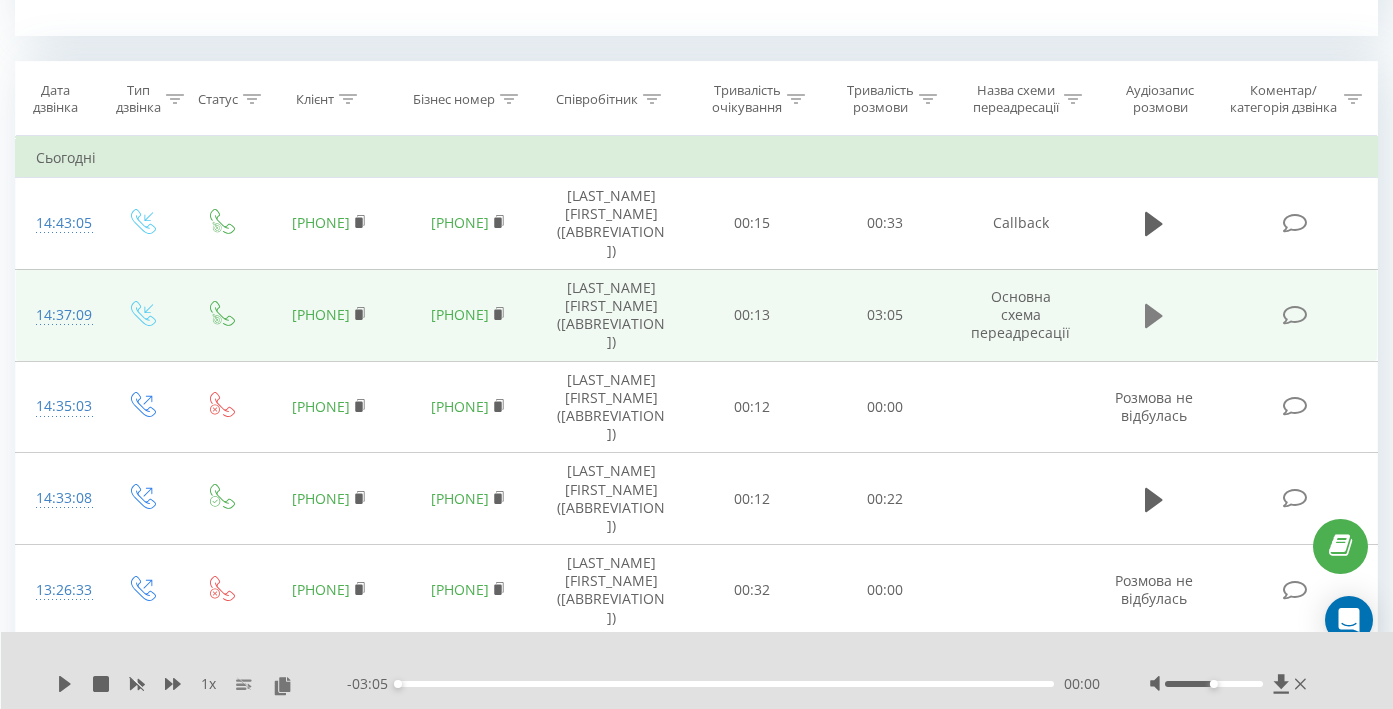 click at bounding box center [1154, 316] 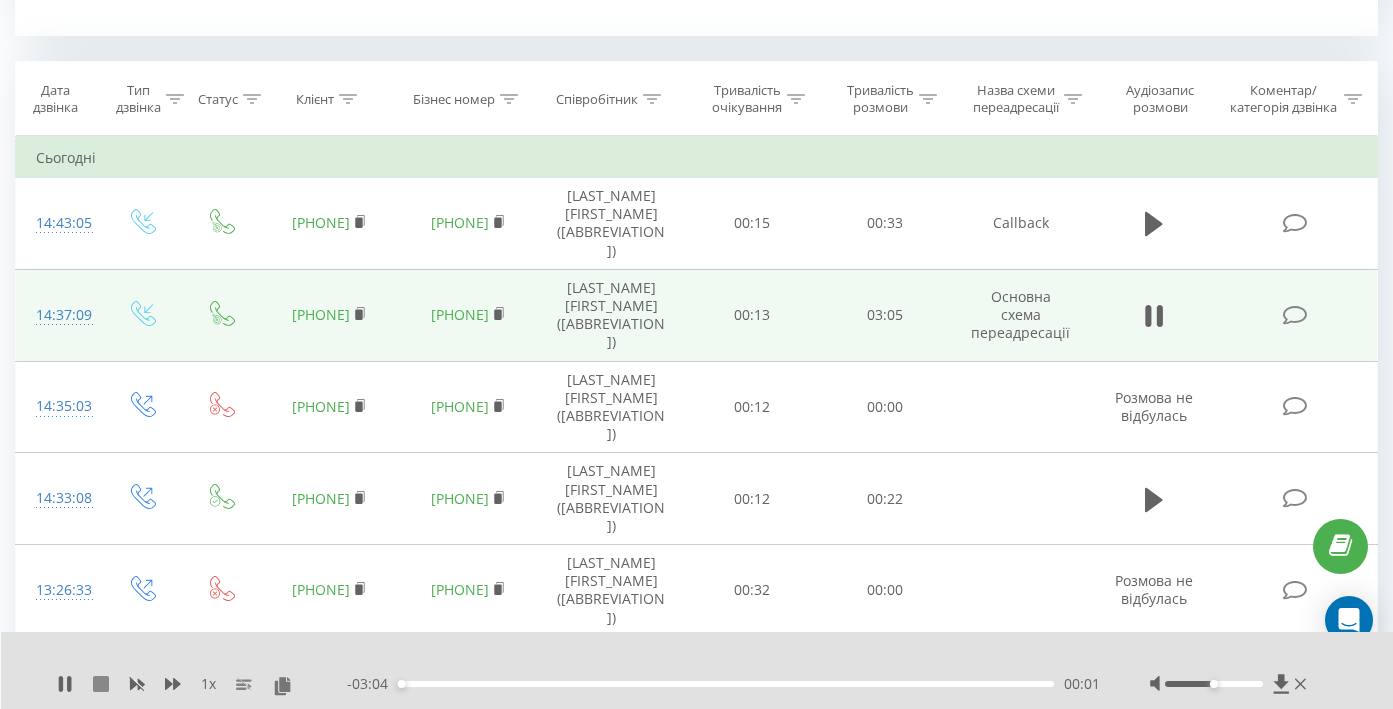 click 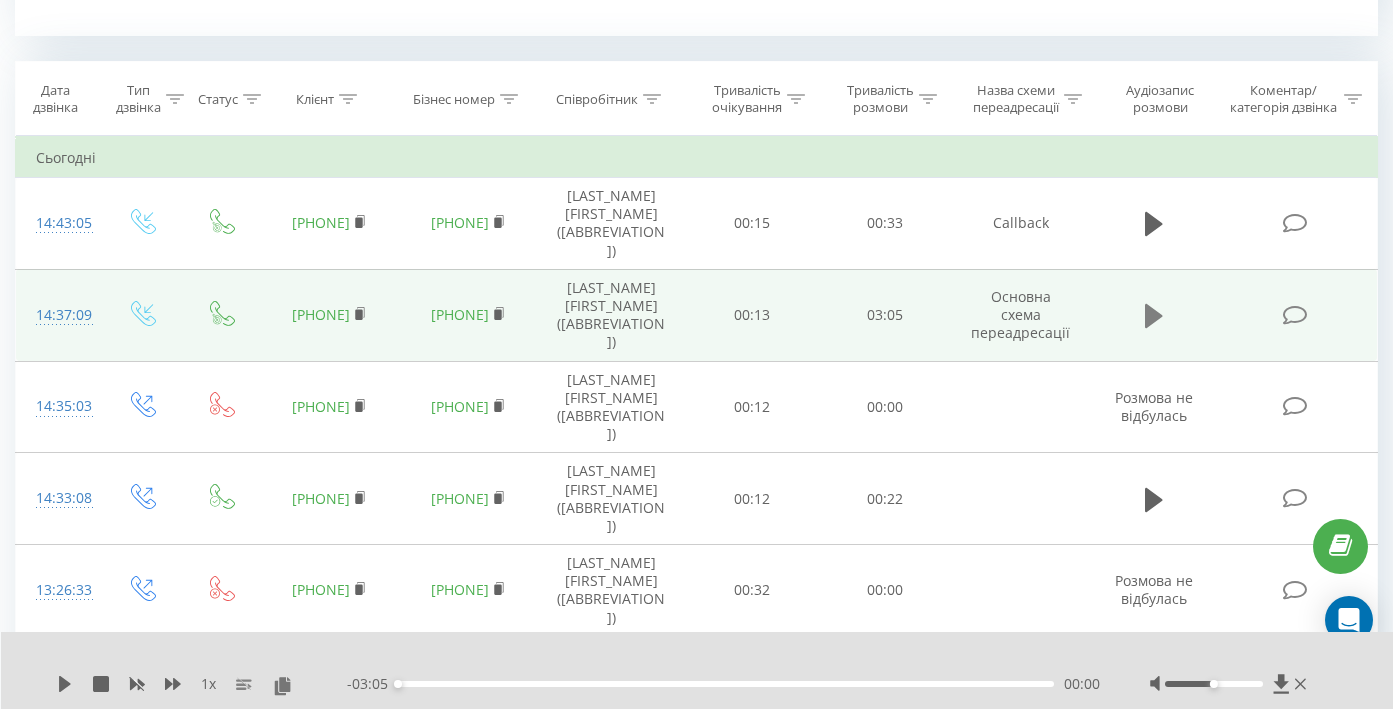 click 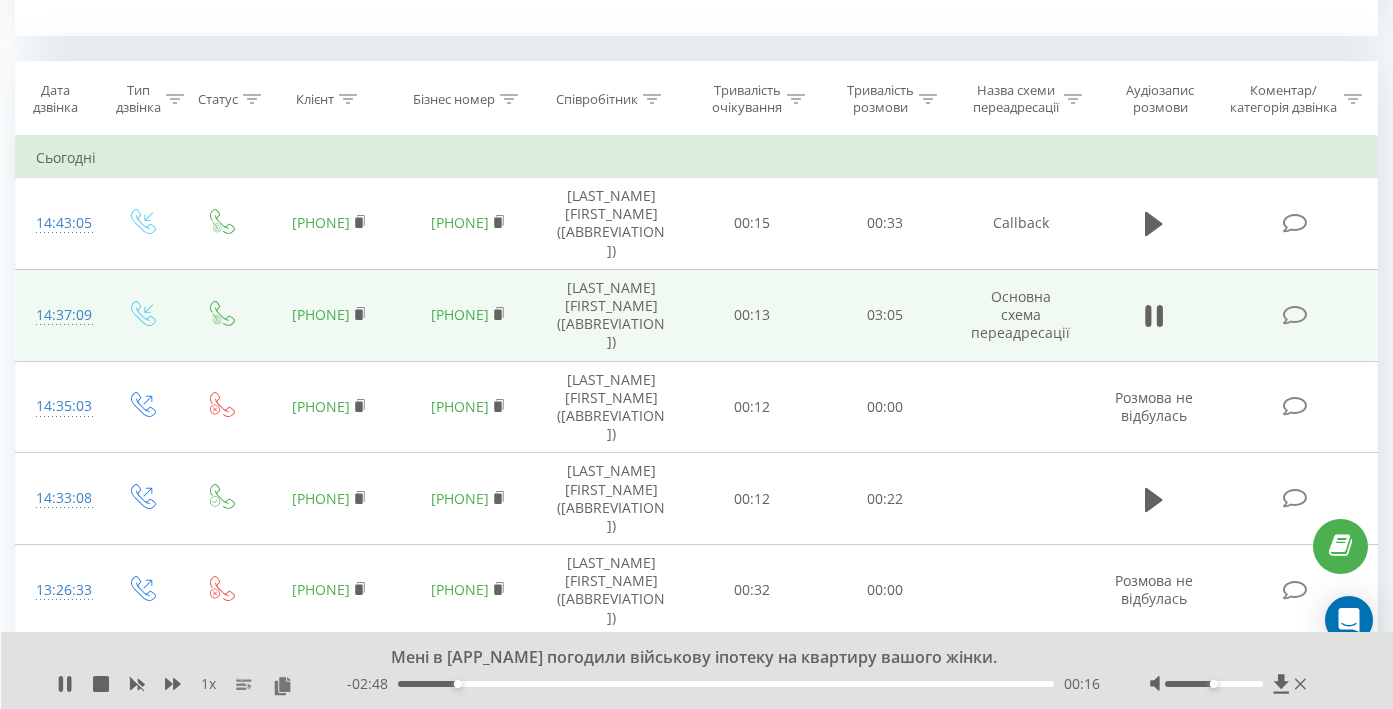 click at bounding box center [1295, 315] 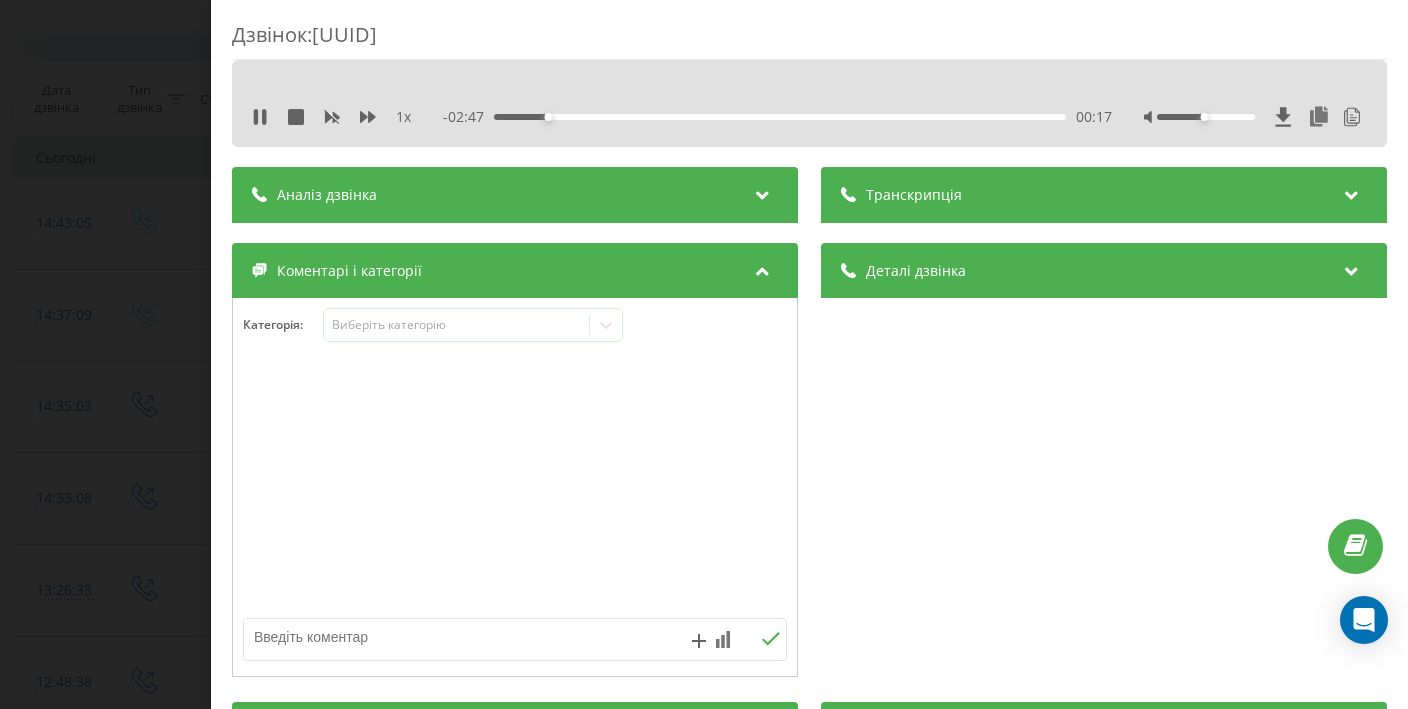 click on "- 02:47 00:17   00:17" at bounding box center [778, 117] 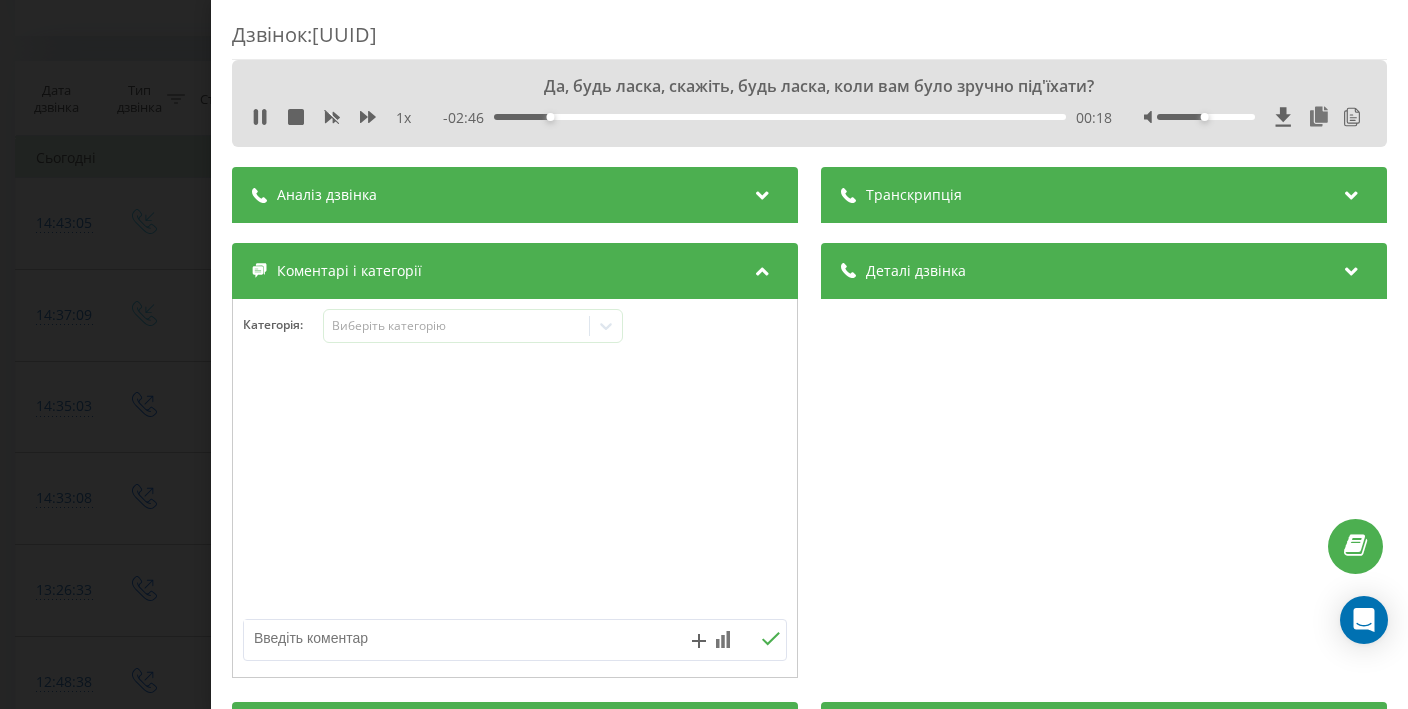 click at bounding box center [763, 192] 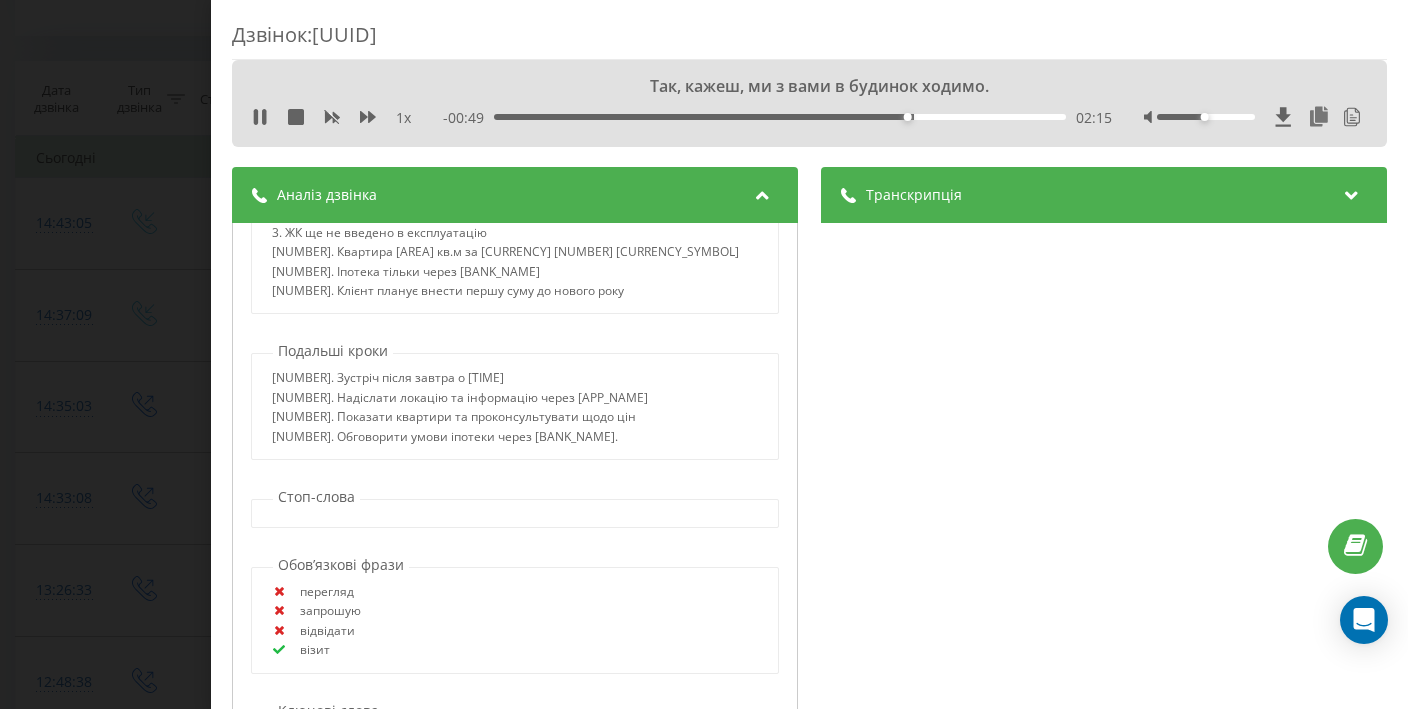 scroll, scrollTop: 1840, scrollLeft: 0, axis: vertical 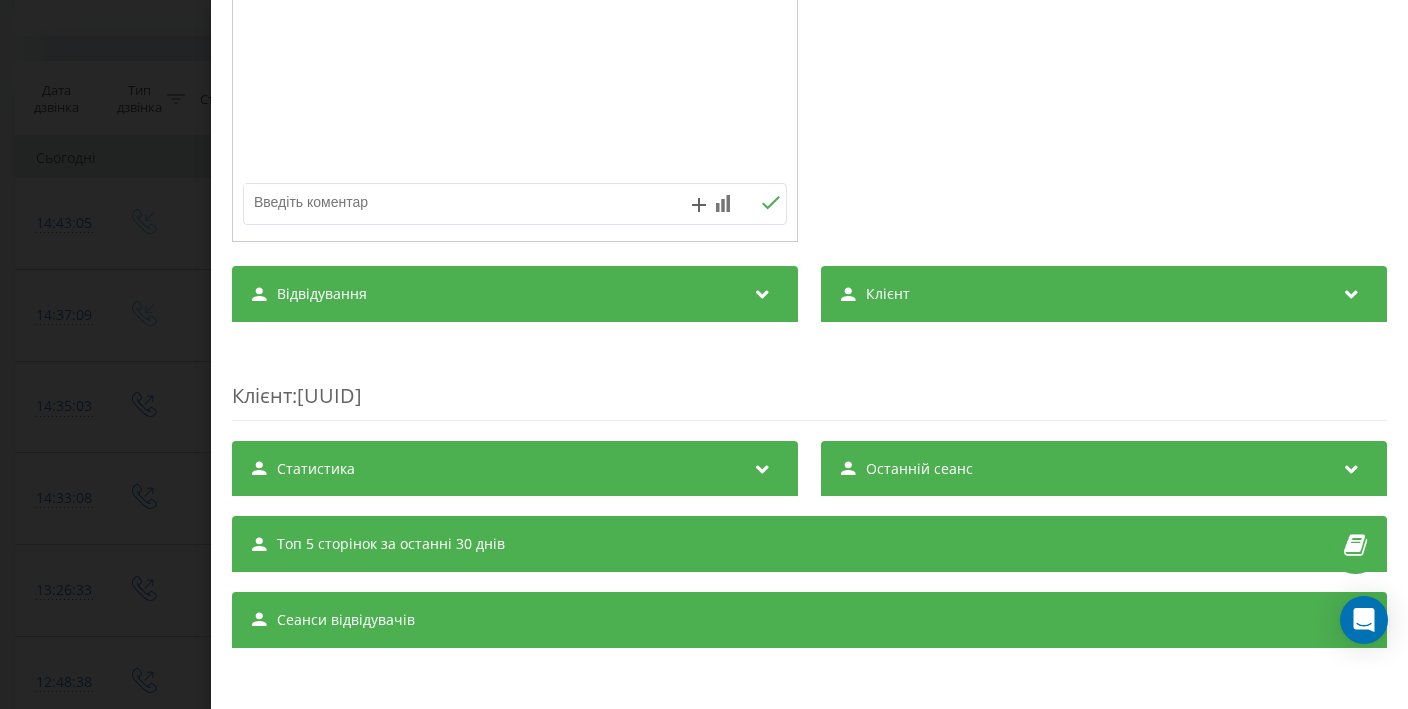 click on "Статистика" at bounding box center [515, 469] 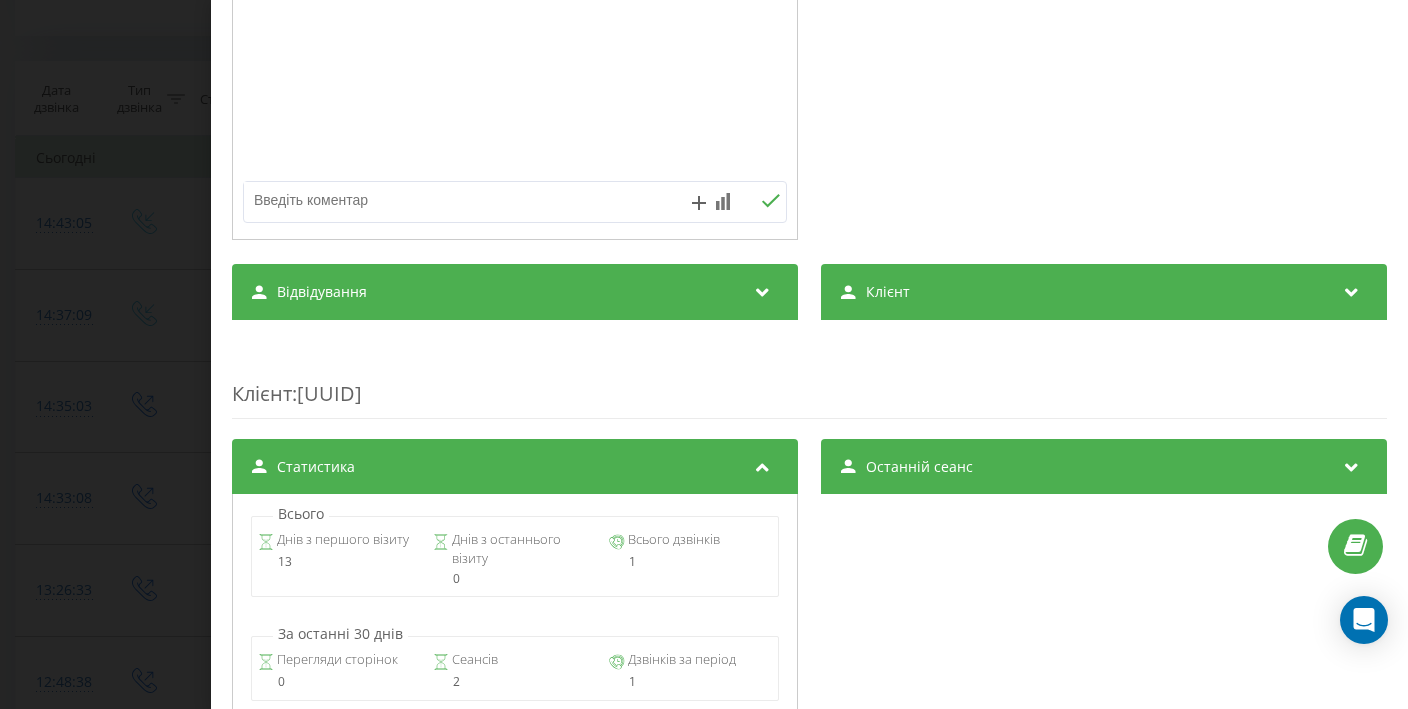 click on "Останній сеанс" at bounding box center [919, 467] 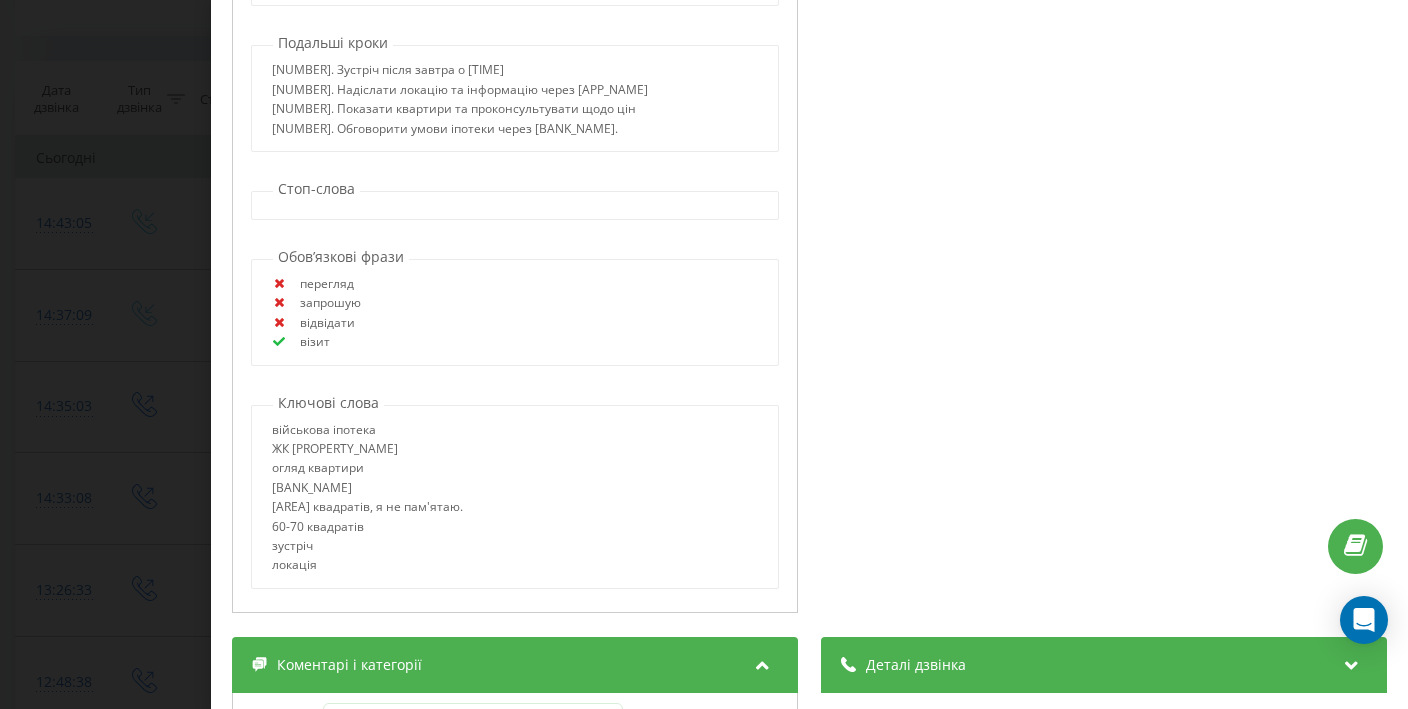 scroll, scrollTop: 0, scrollLeft: 0, axis: both 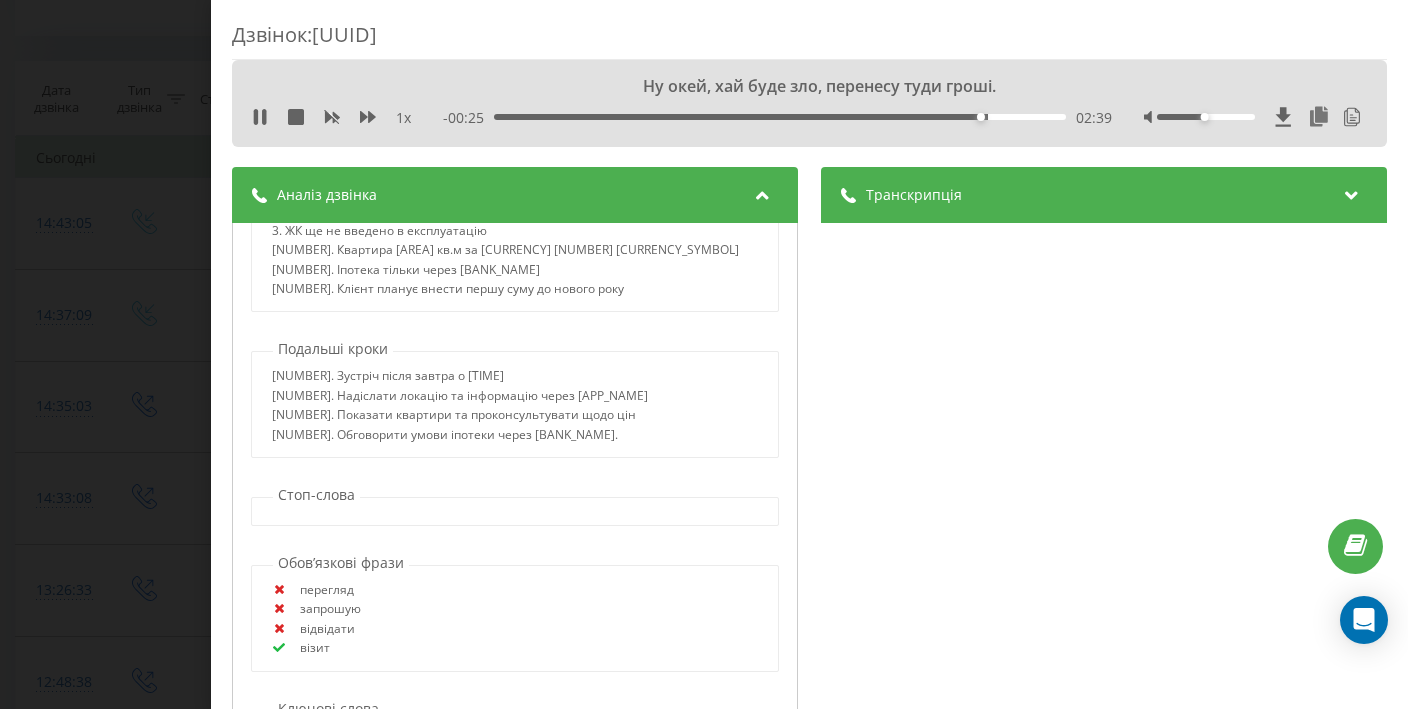 click on "Транскрипція" at bounding box center [1104, 195] 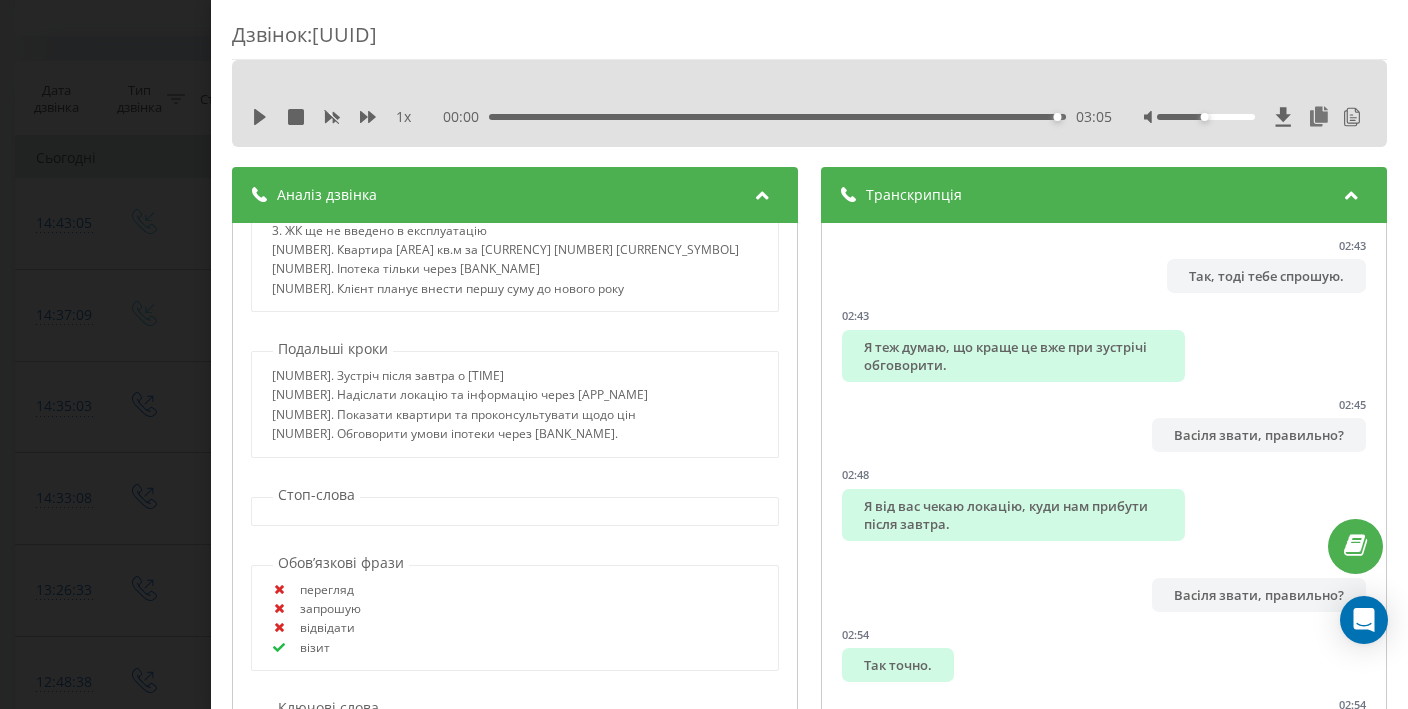 scroll, scrollTop: 4186, scrollLeft: 0, axis: vertical 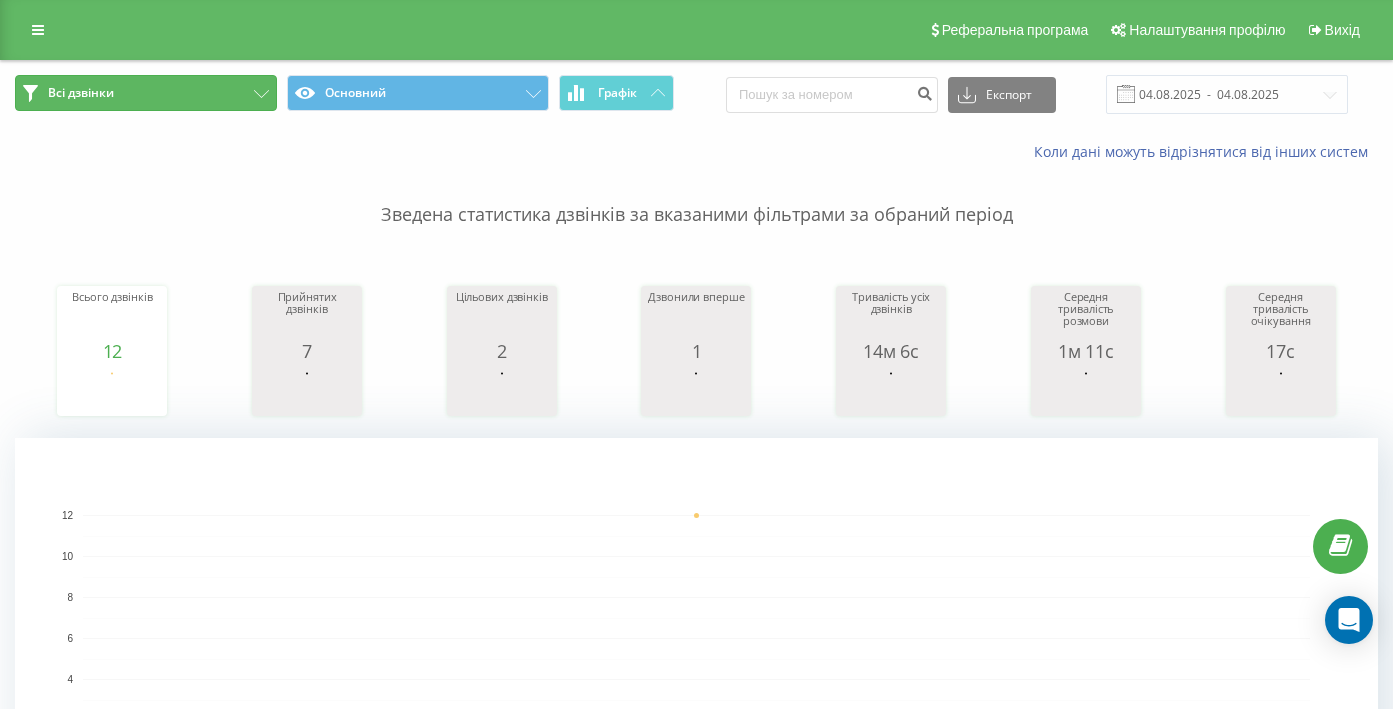 click on "Всі дзвінки" at bounding box center [146, 93] 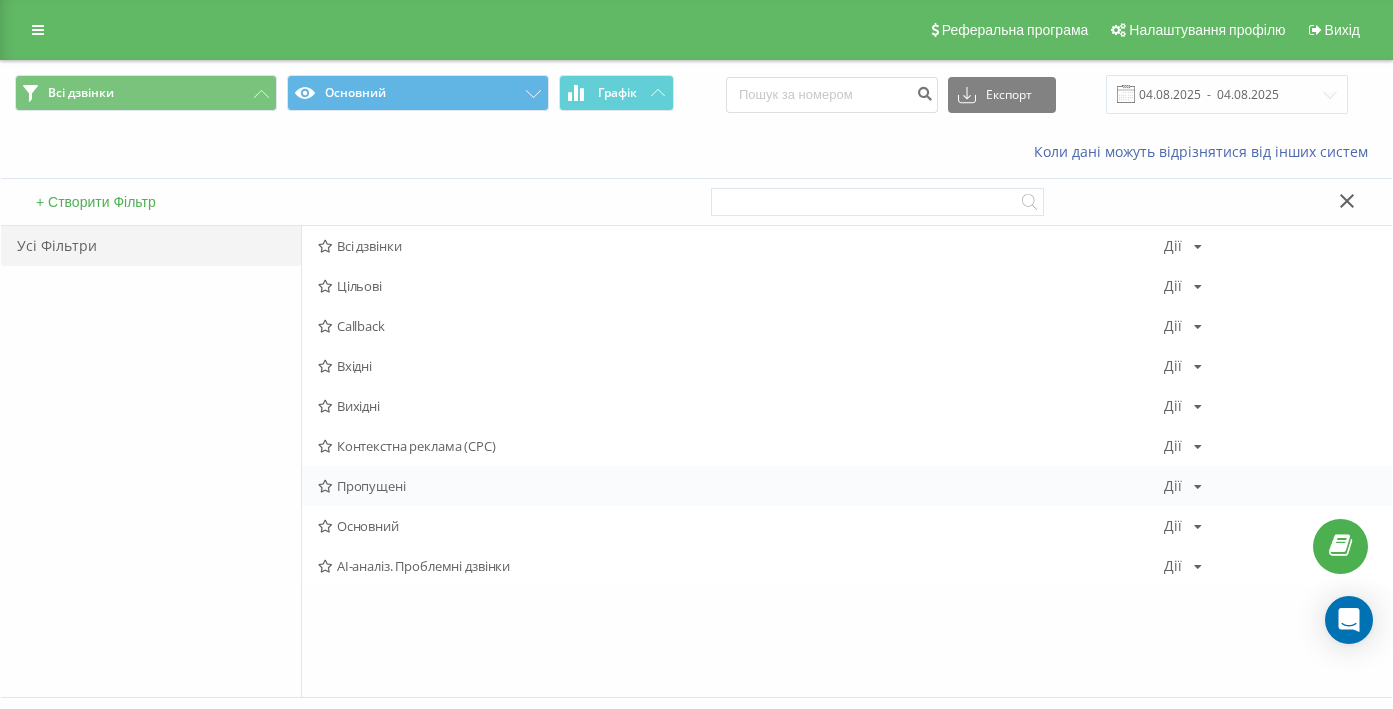 click on "Пропущені" at bounding box center (741, 486) 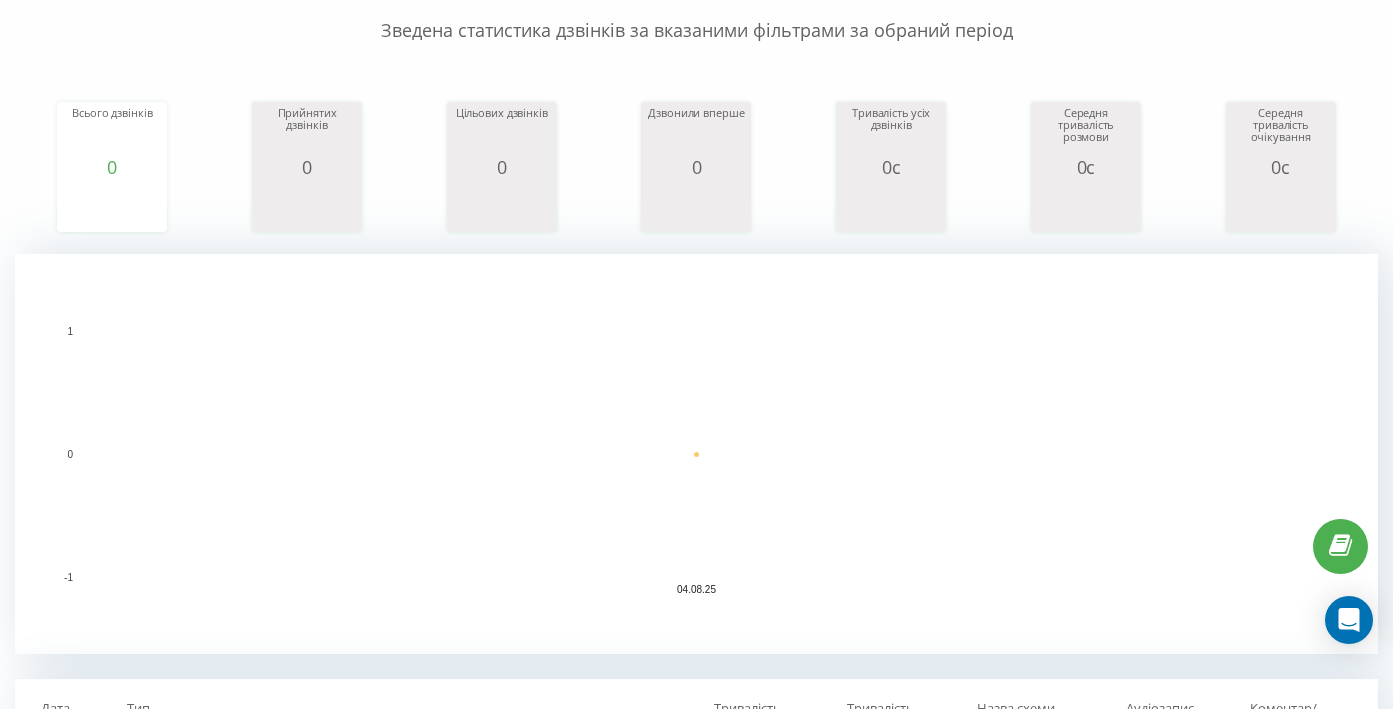 scroll, scrollTop: 0, scrollLeft: 0, axis: both 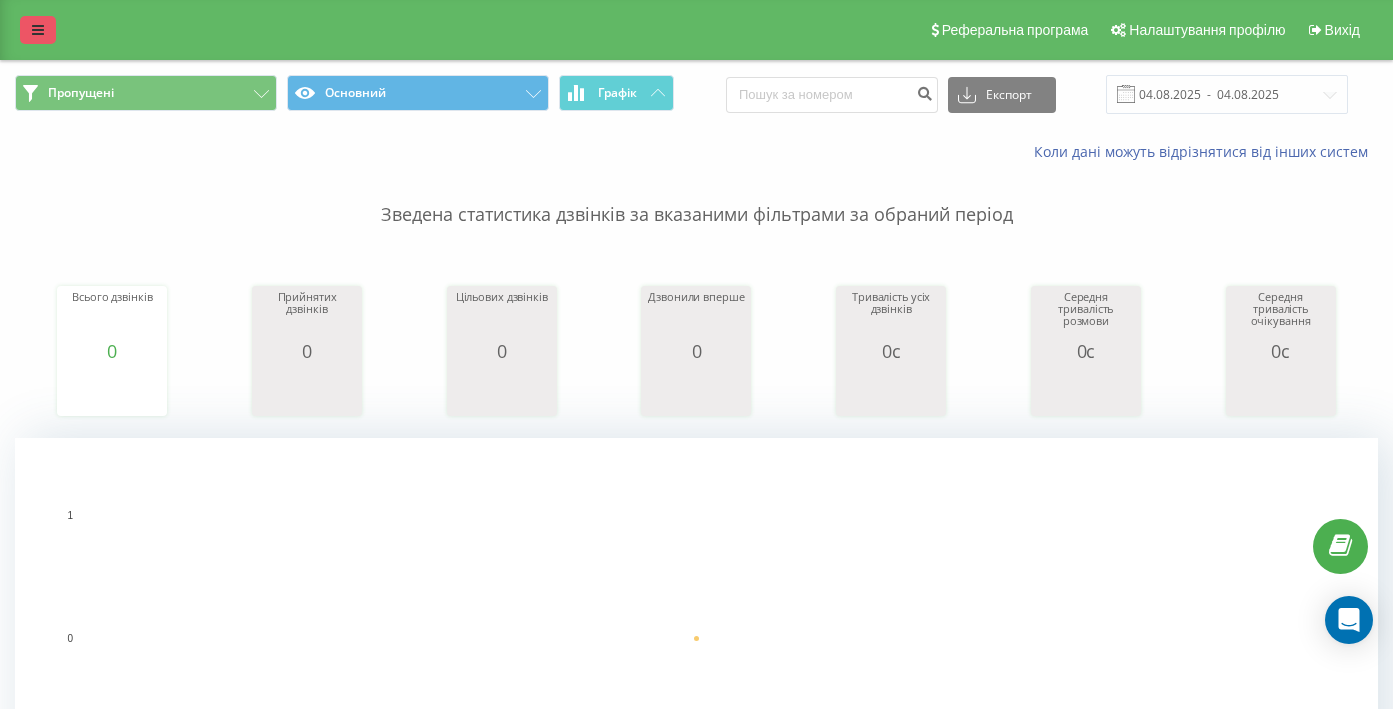 click at bounding box center [38, 30] 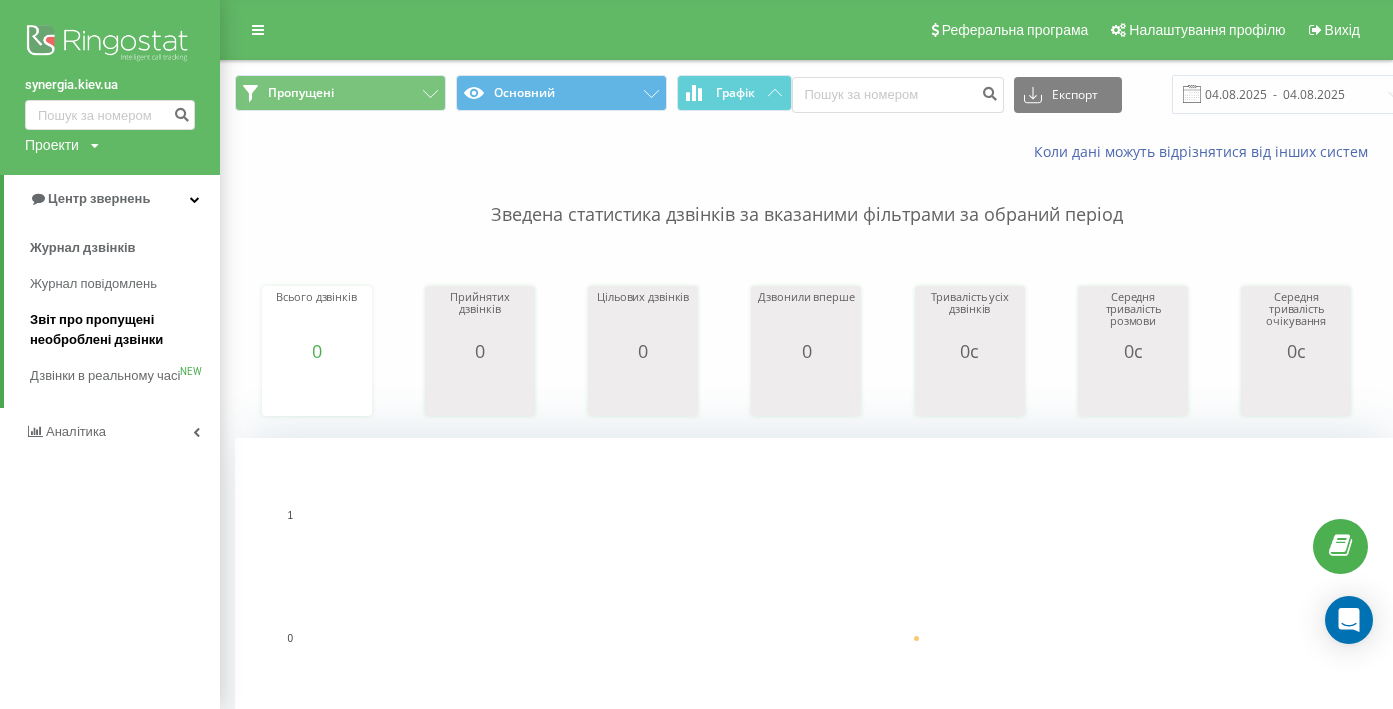 click on "Звіт про пропущені необроблені дзвінки" at bounding box center [120, 330] 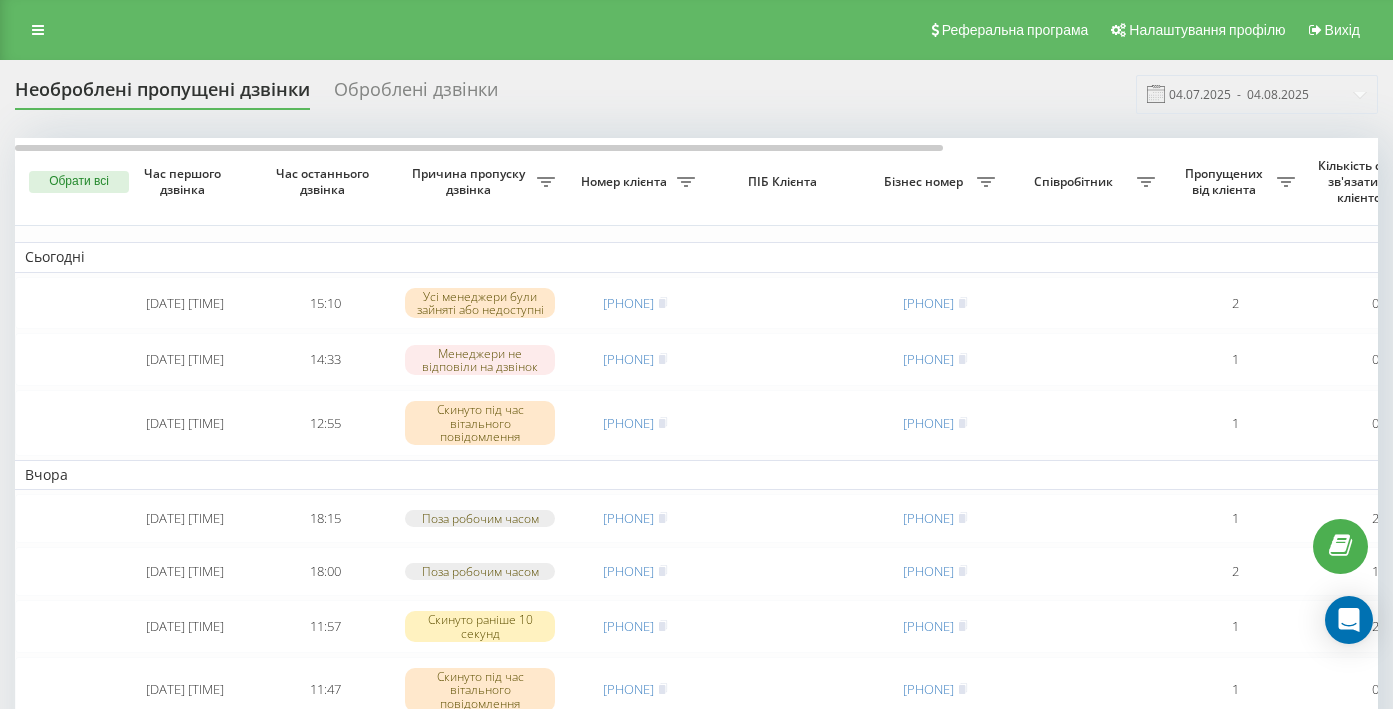 scroll, scrollTop: 0, scrollLeft: 0, axis: both 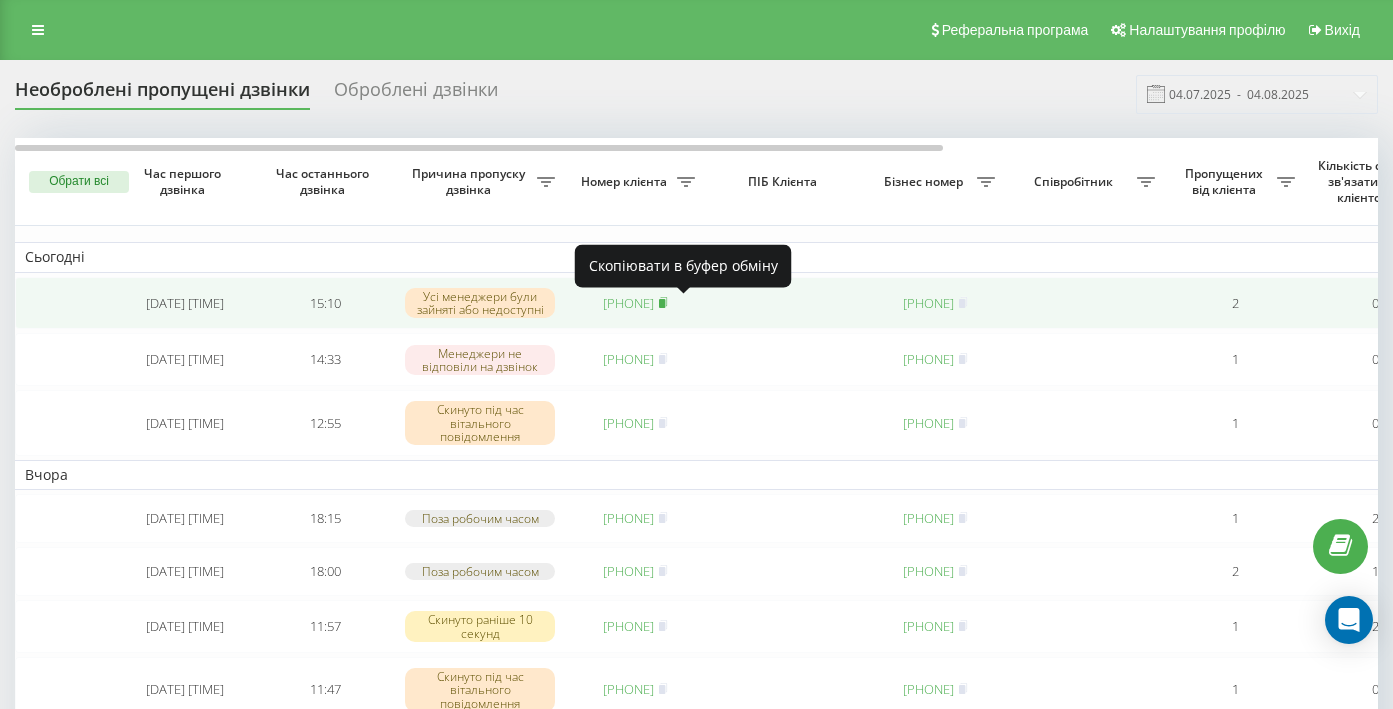 click 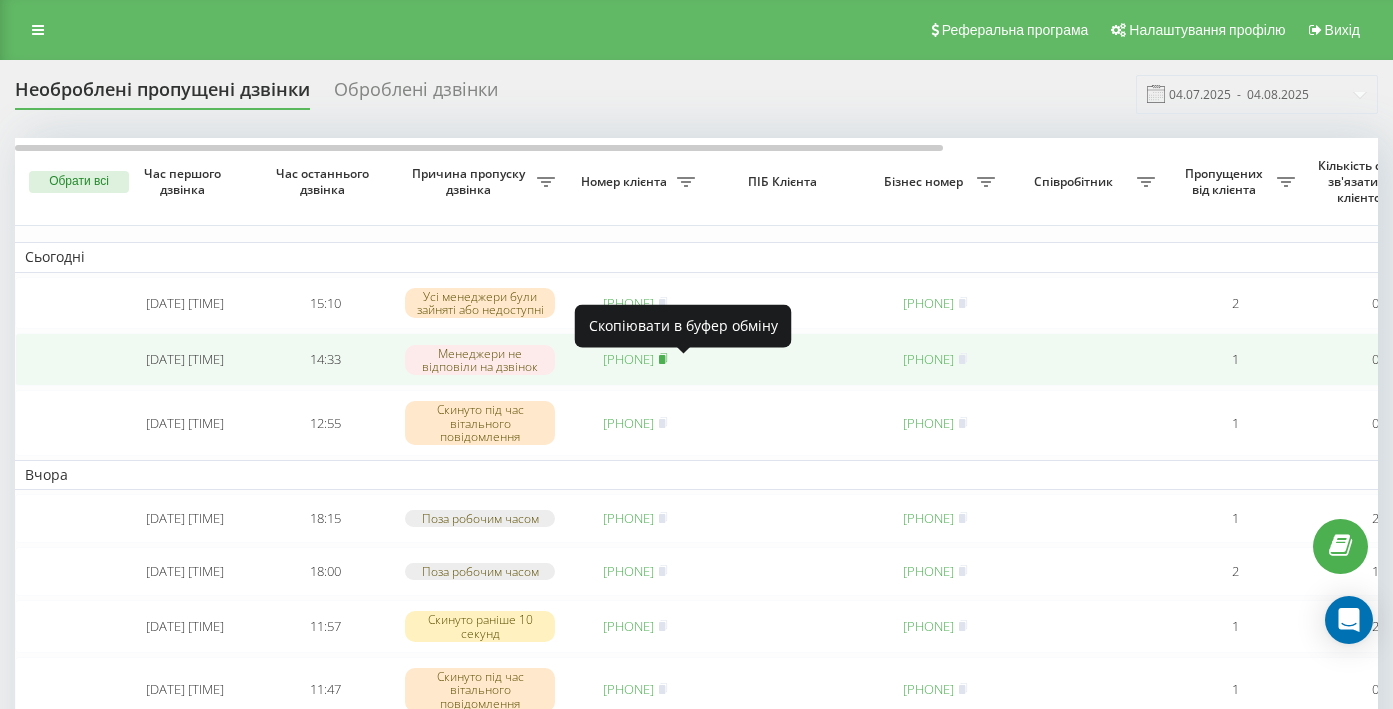 click 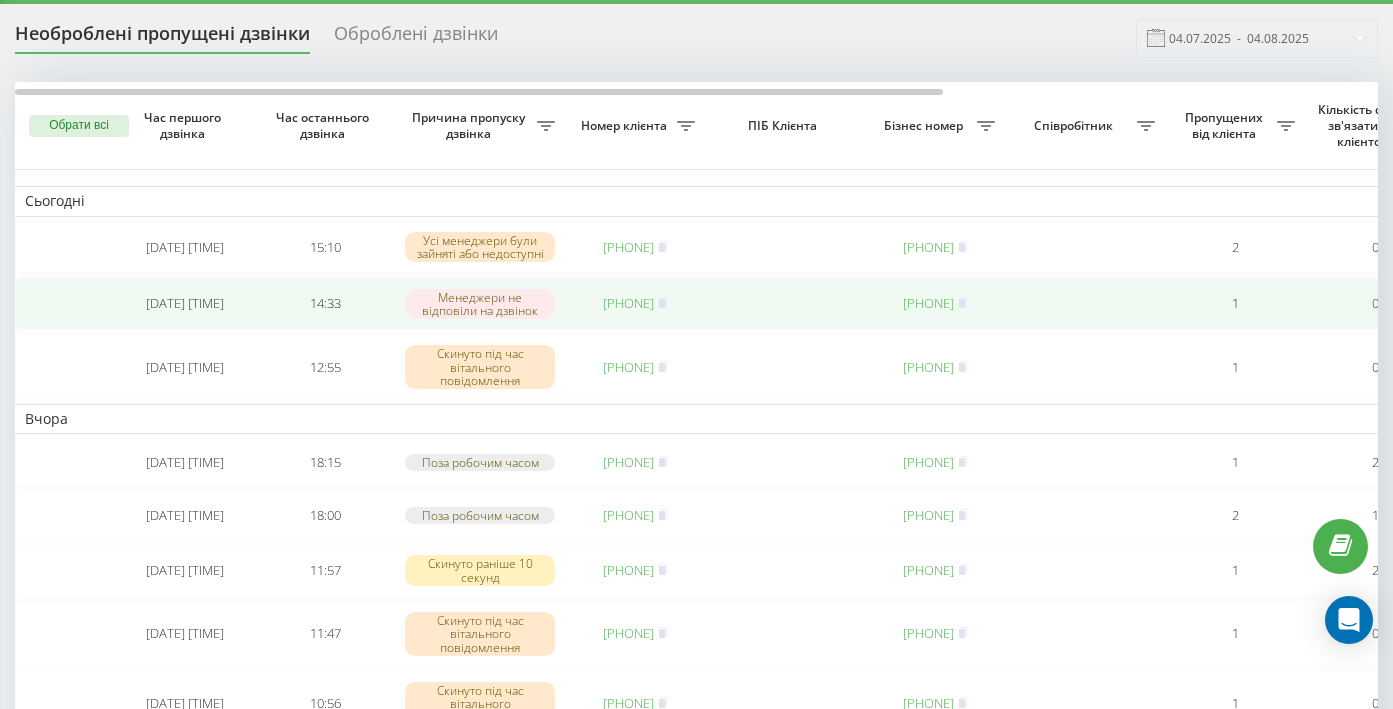 scroll, scrollTop: 57, scrollLeft: 0, axis: vertical 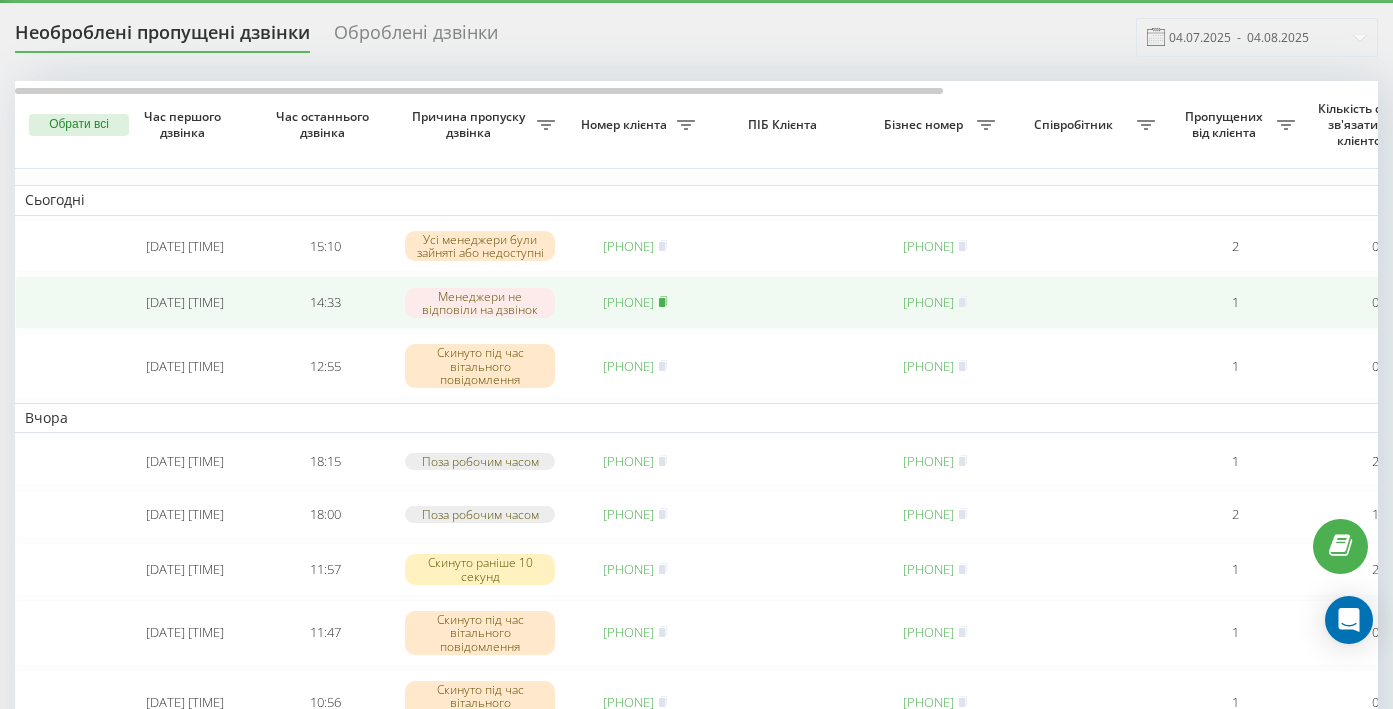 click 